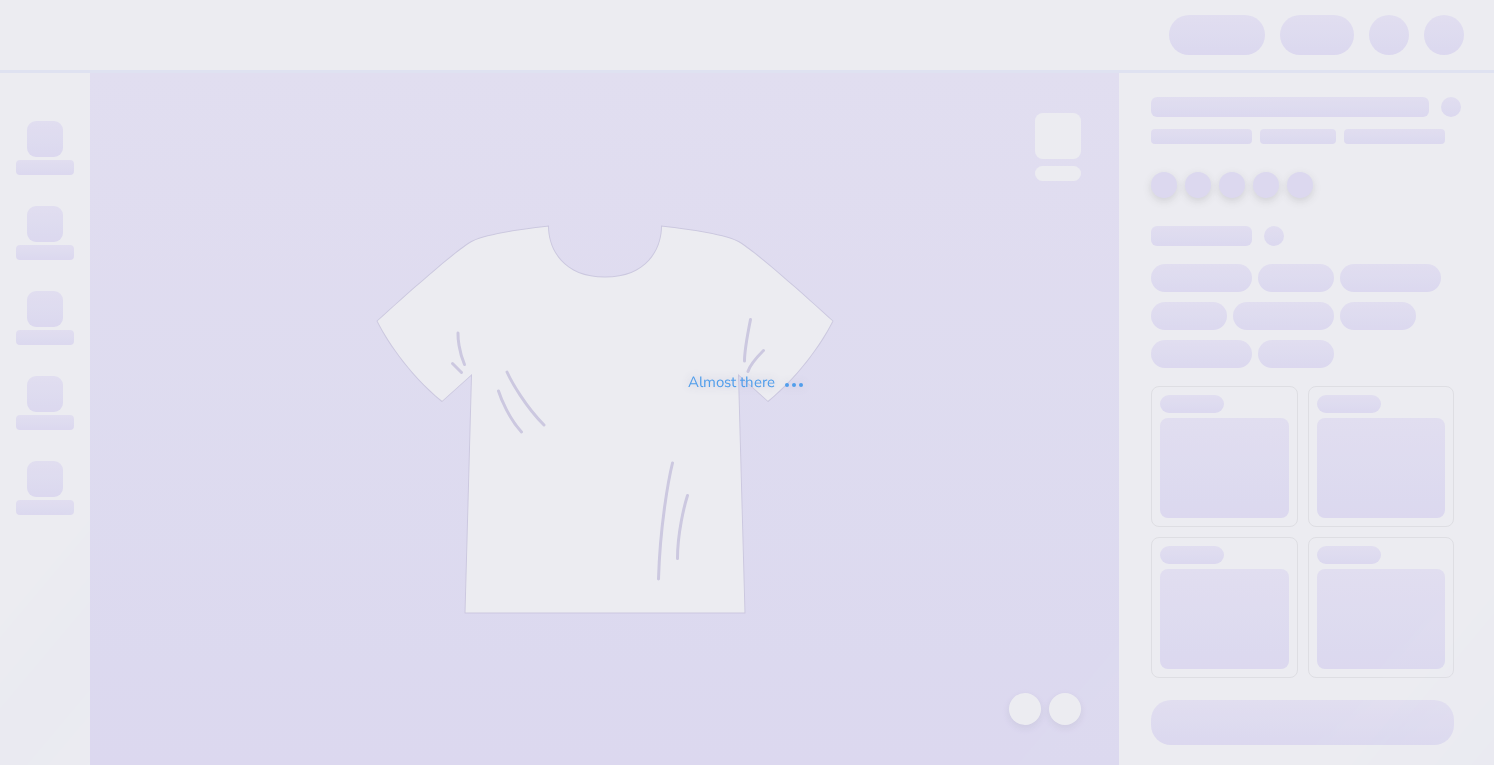 scroll, scrollTop: 0, scrollLeft: 0, axis: both 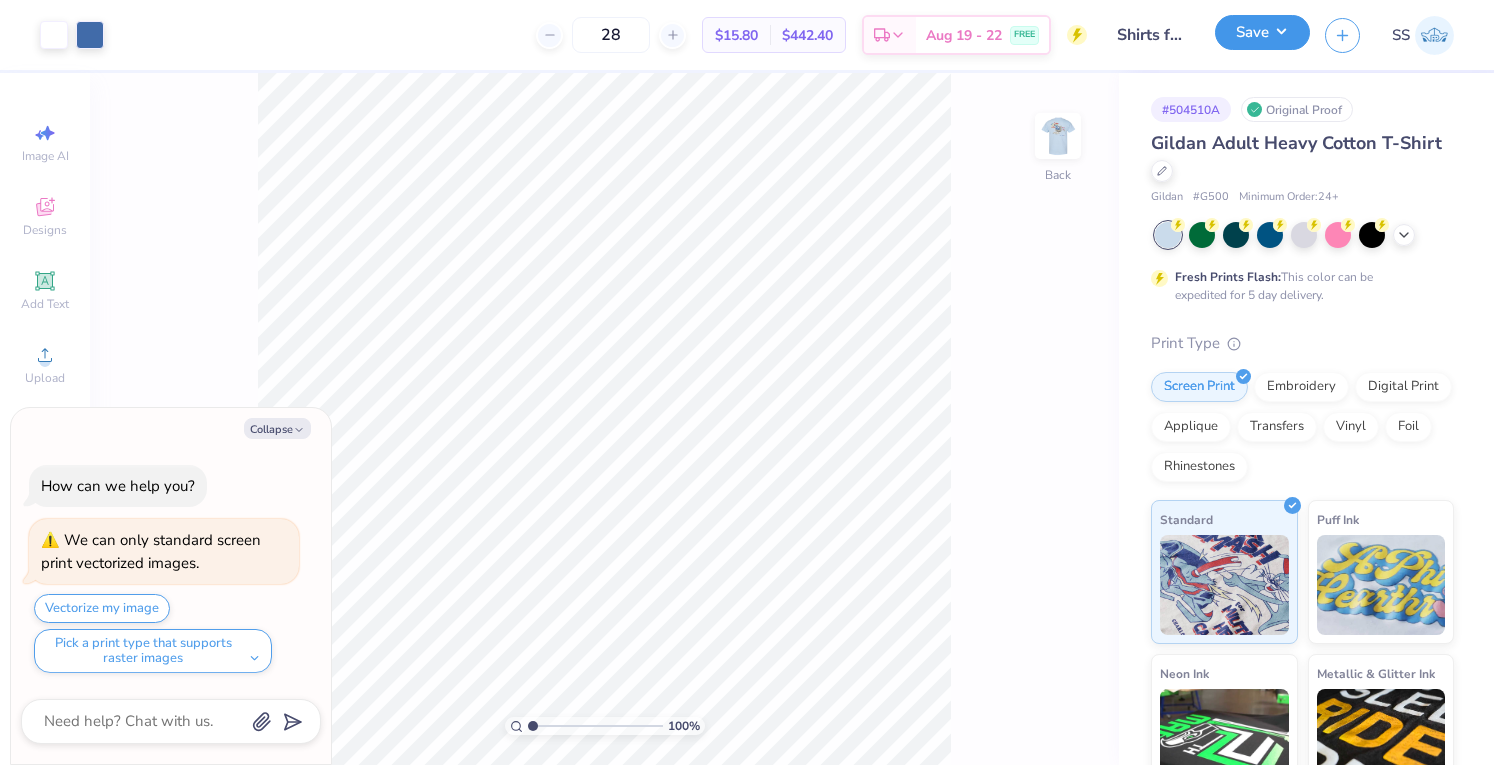 click on "Save" at bounding box center (1262, 32) 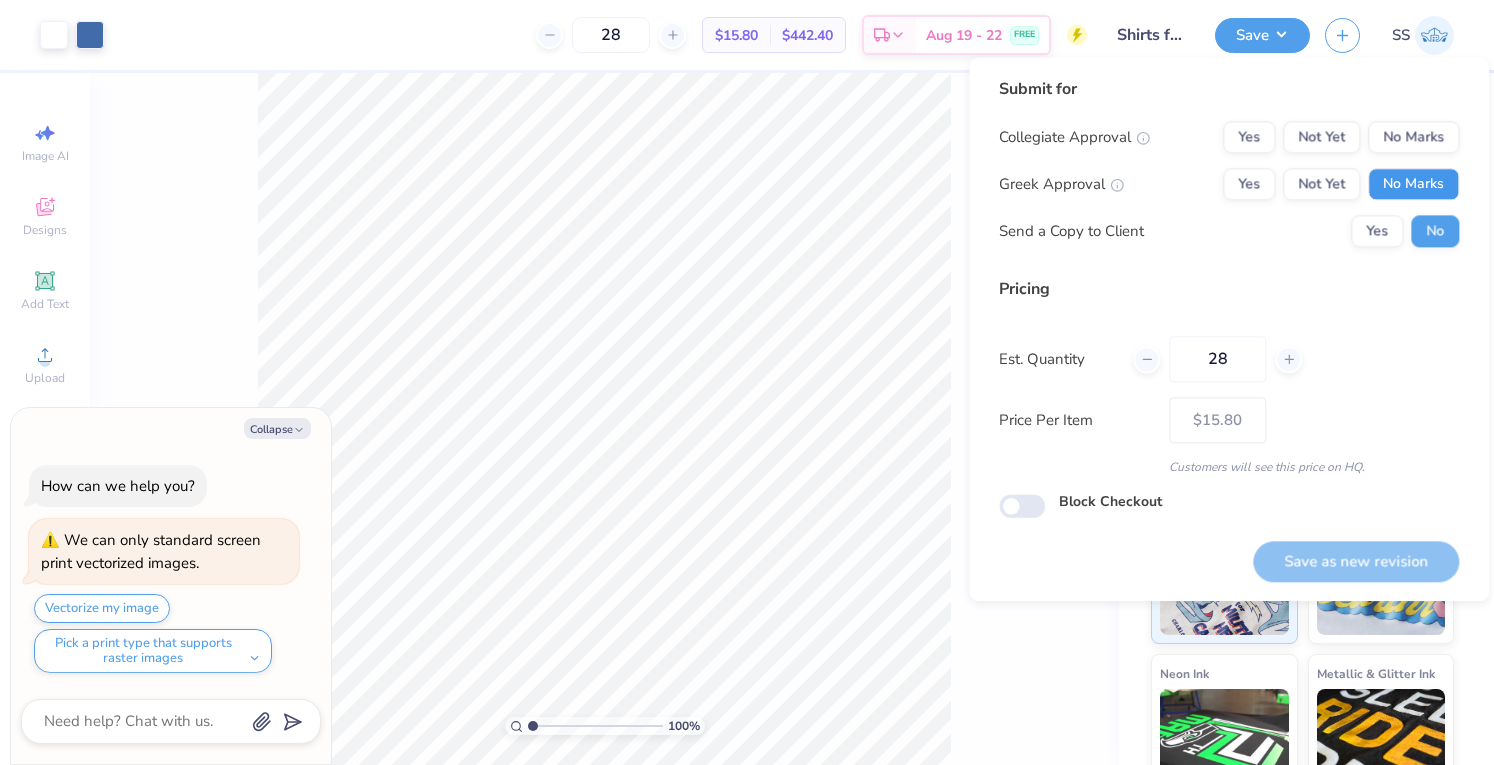 click on "No Marks" at bounding box center [1413, 184] 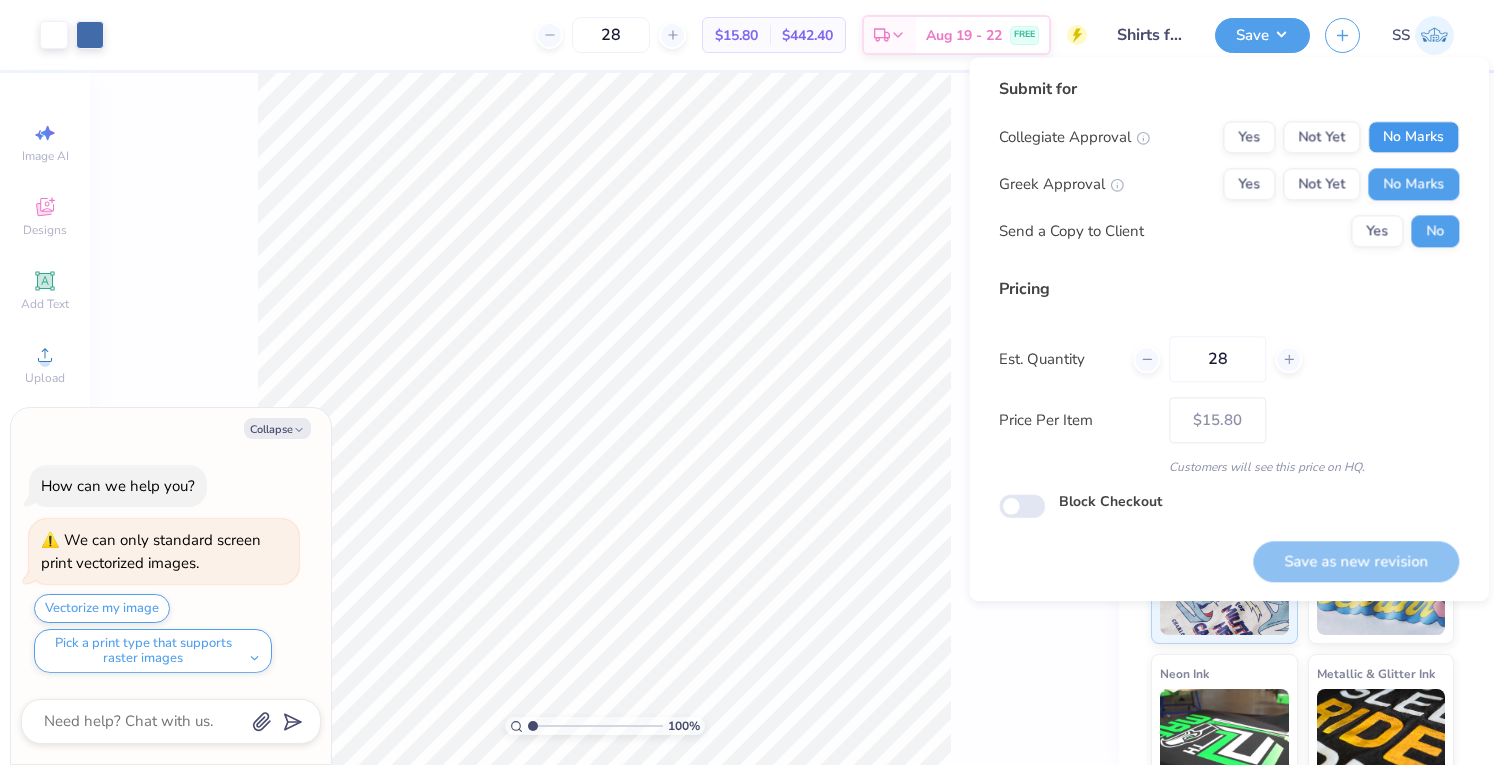 click on "No Marks" at bounding box center (1413, 137) 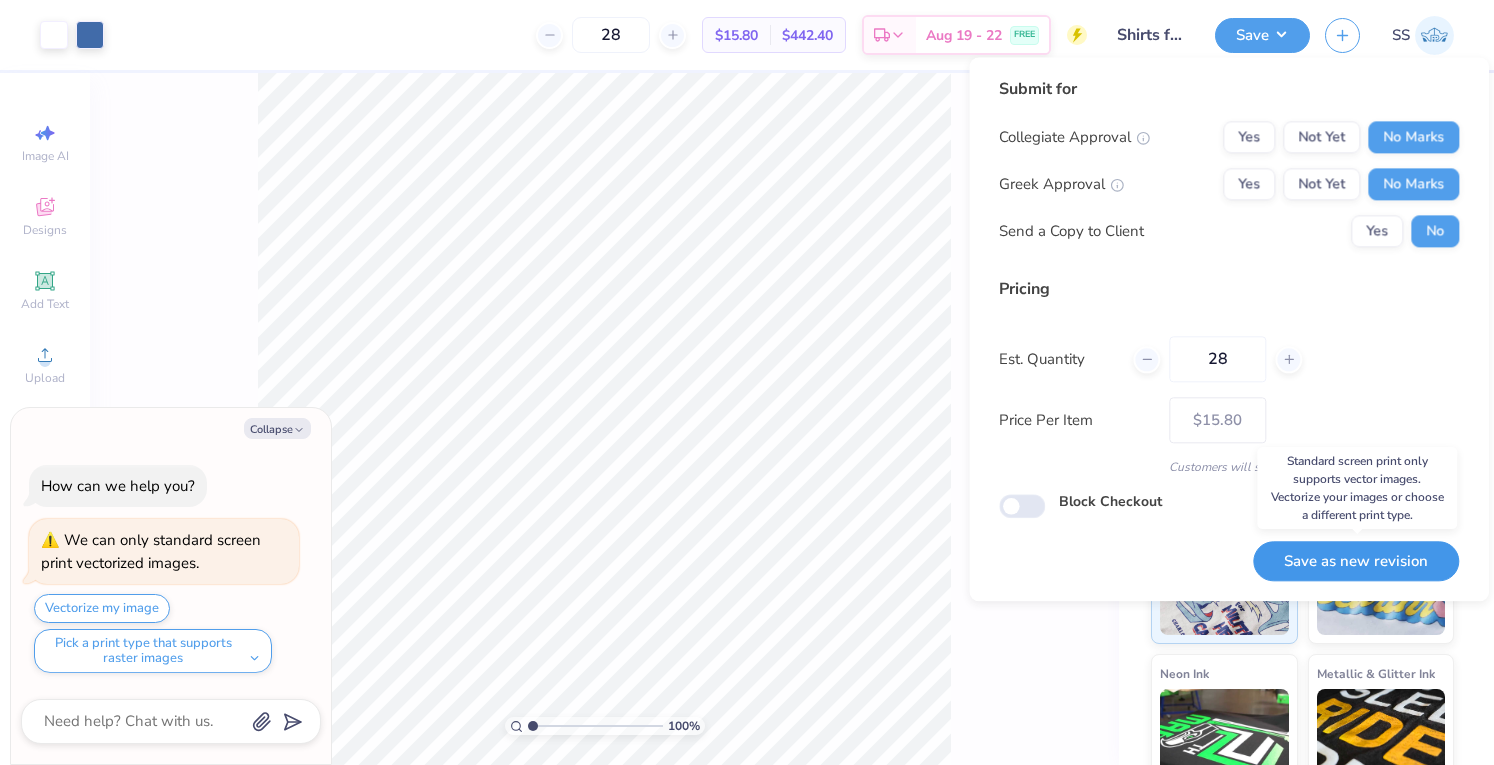 click on "Save as new revision" at bounding box center [1356, 561] 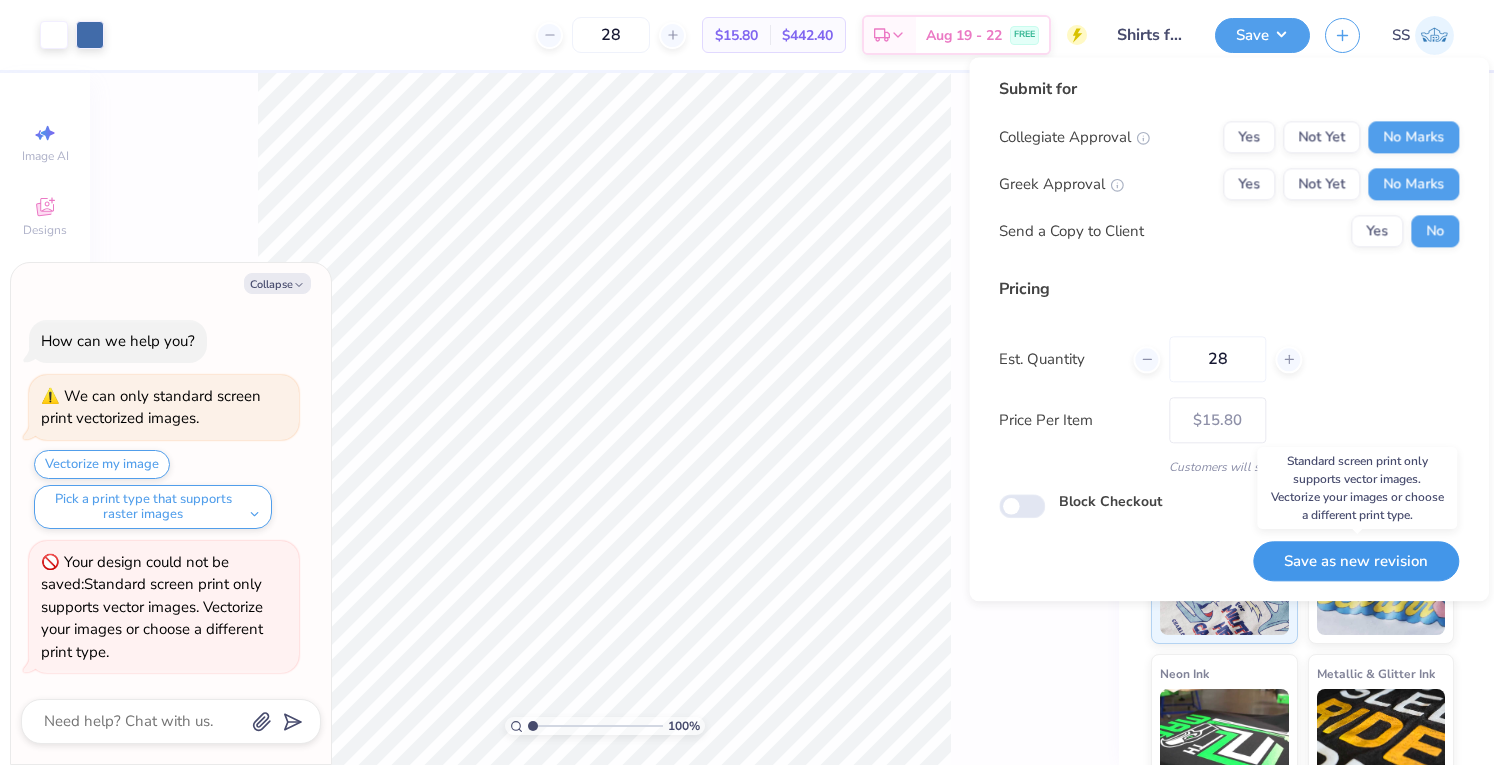 click on "Save as new revision" at bounding box center [1356, 561] 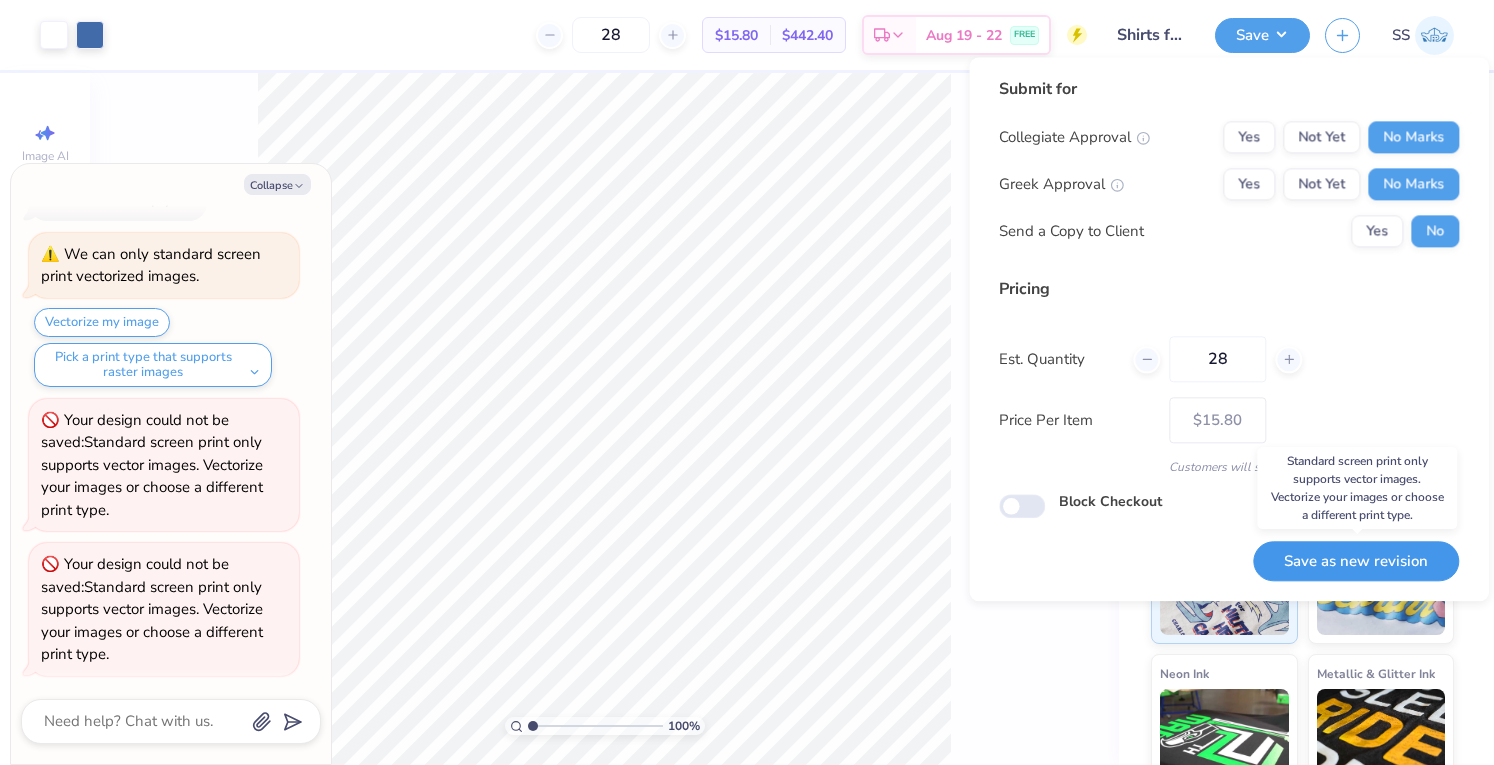 click on "Save as new revision" at bounding box center (1356, 561) 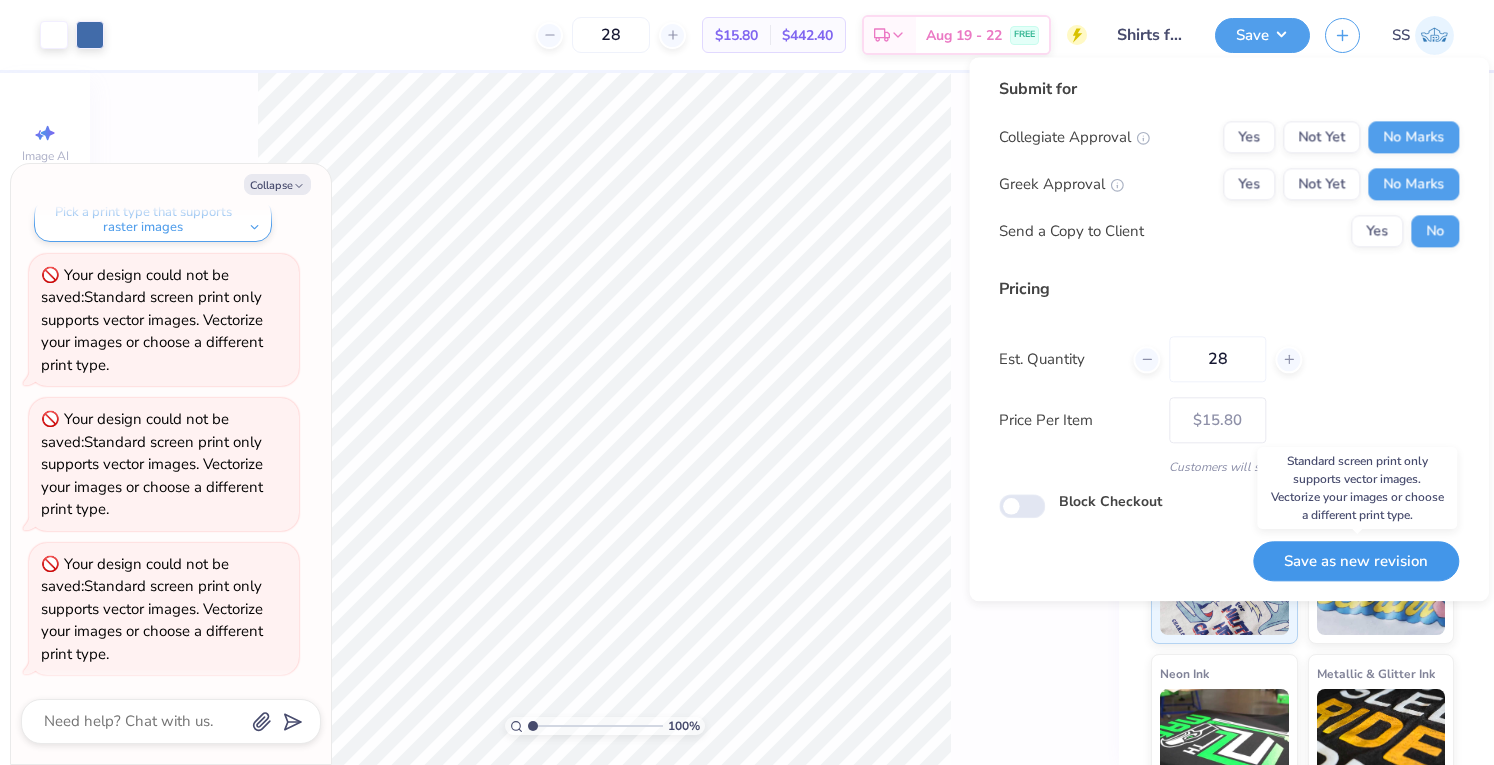 click on "Save as new revision" at bounding box center (1356, 561) 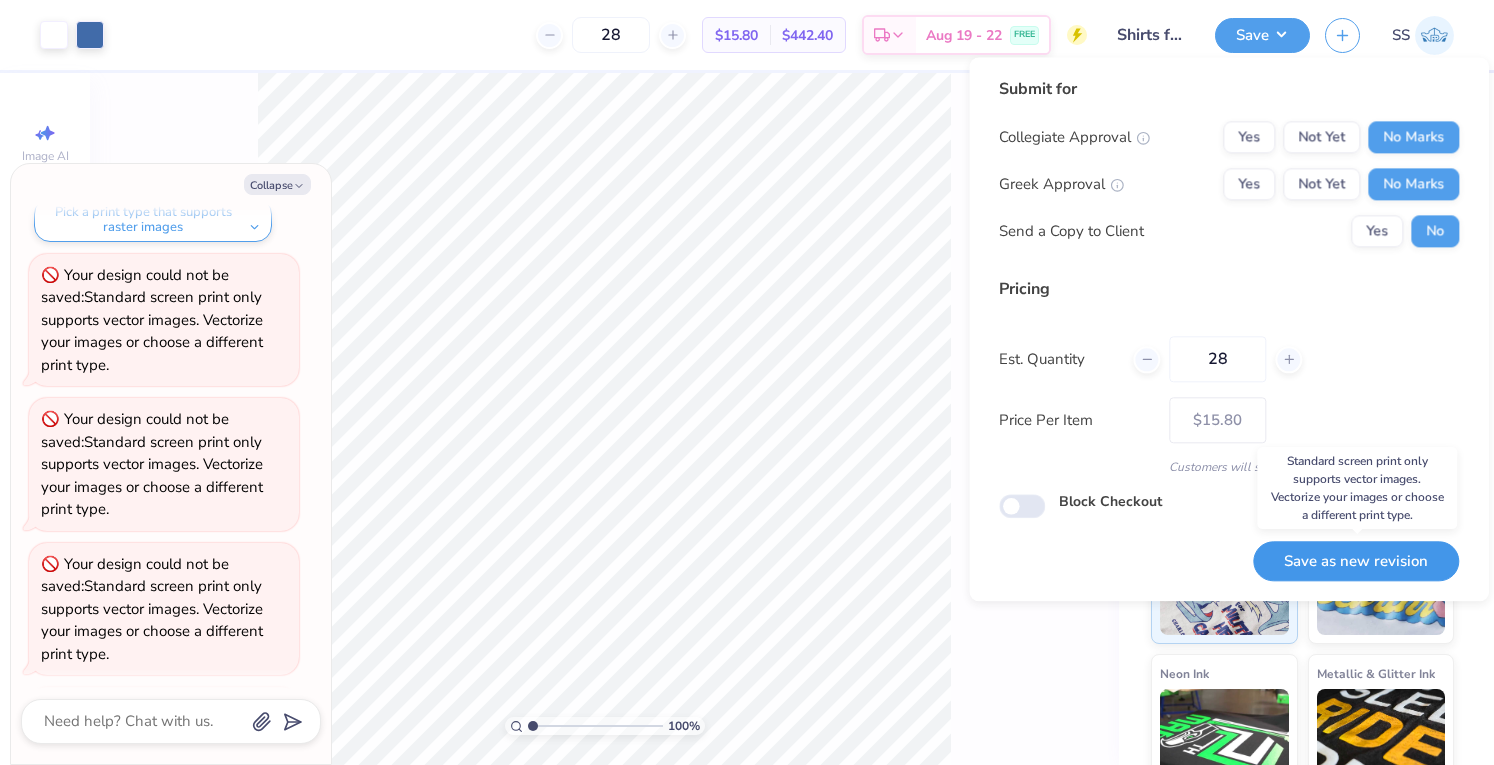 scroll, scrollTop: 332, scrollLeft: 0, axis: vertical 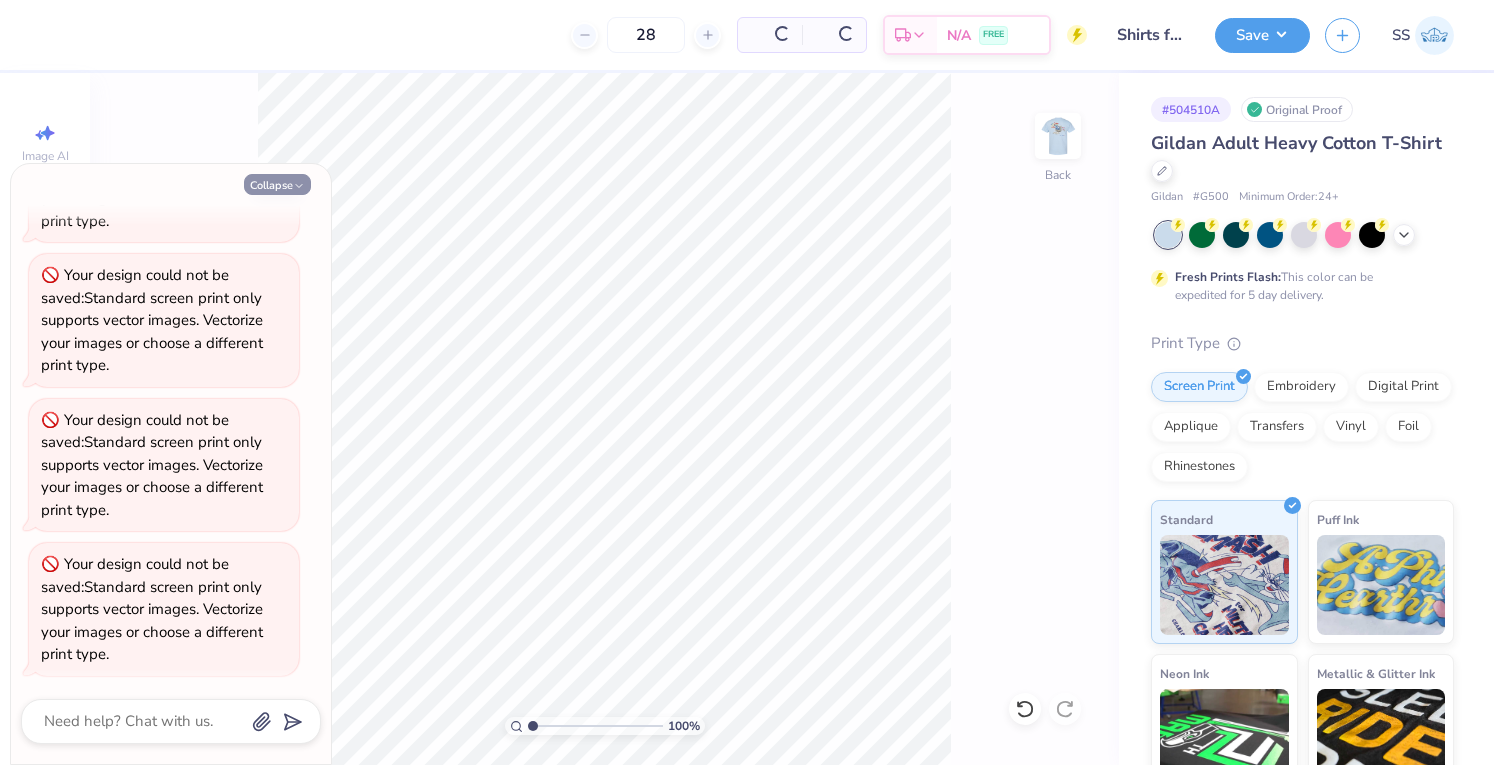 click on "Collapse" at bounding box center (277, 184) 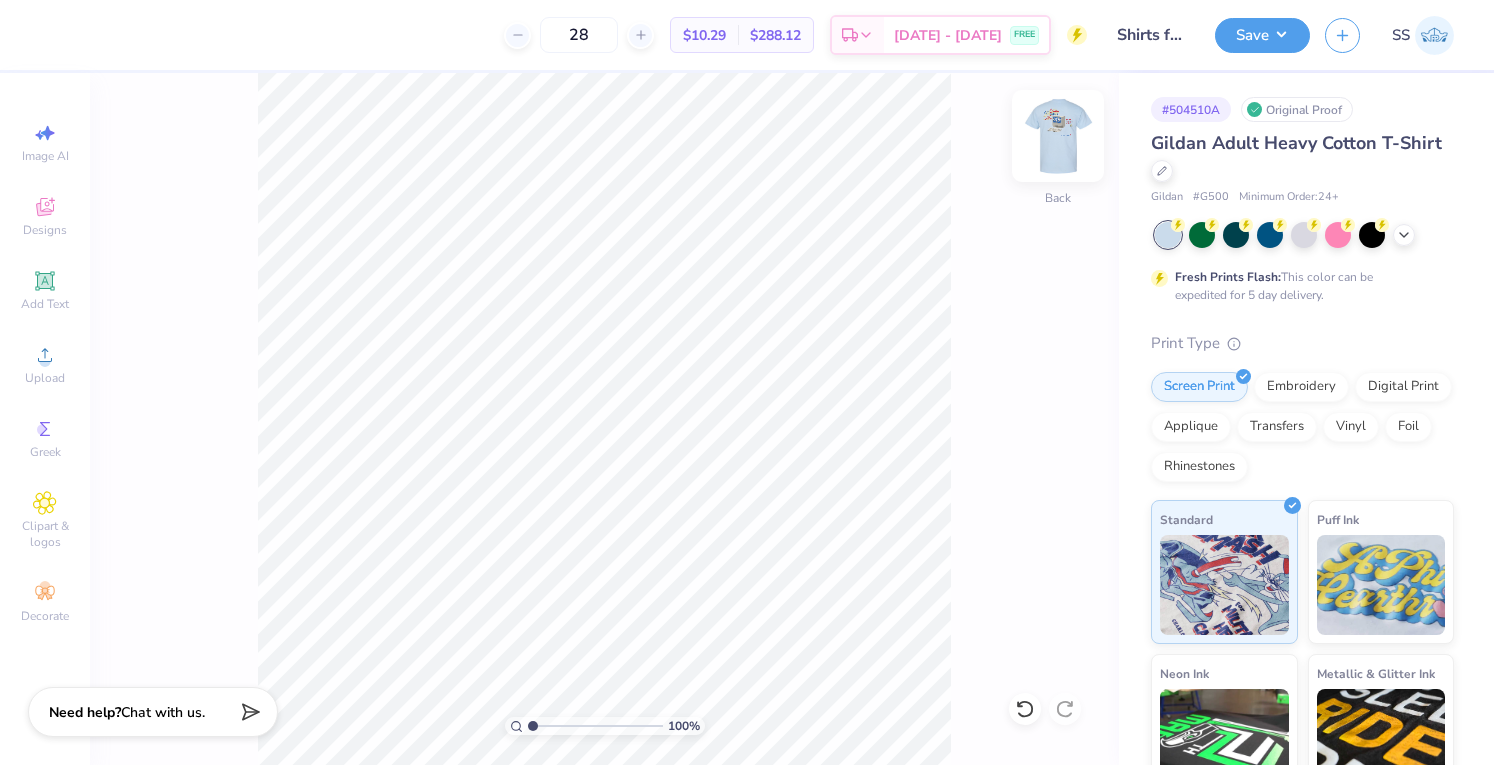 click at bounding box center [1058, 136] 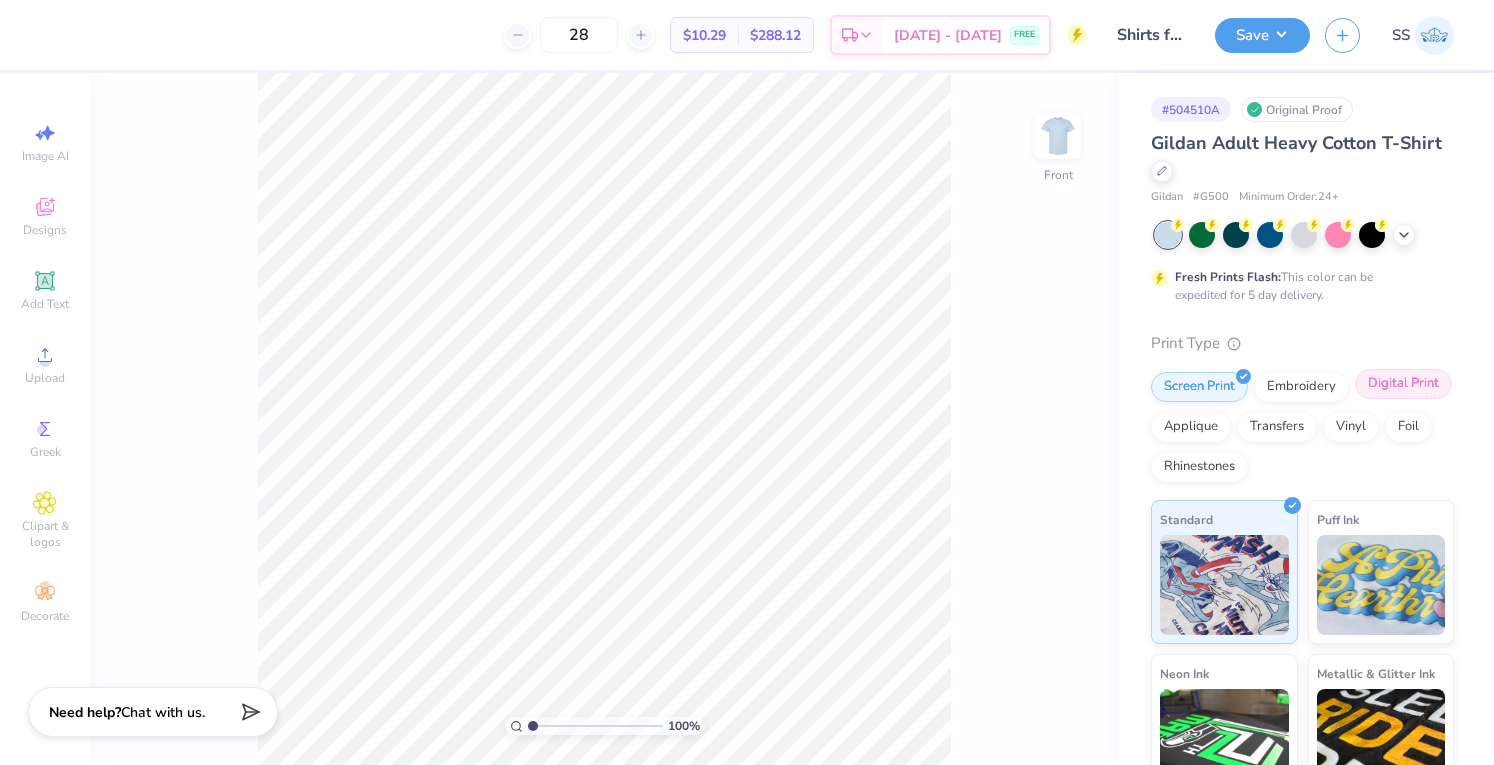 click on "Digital Print" at bounding box center (1403, 384) 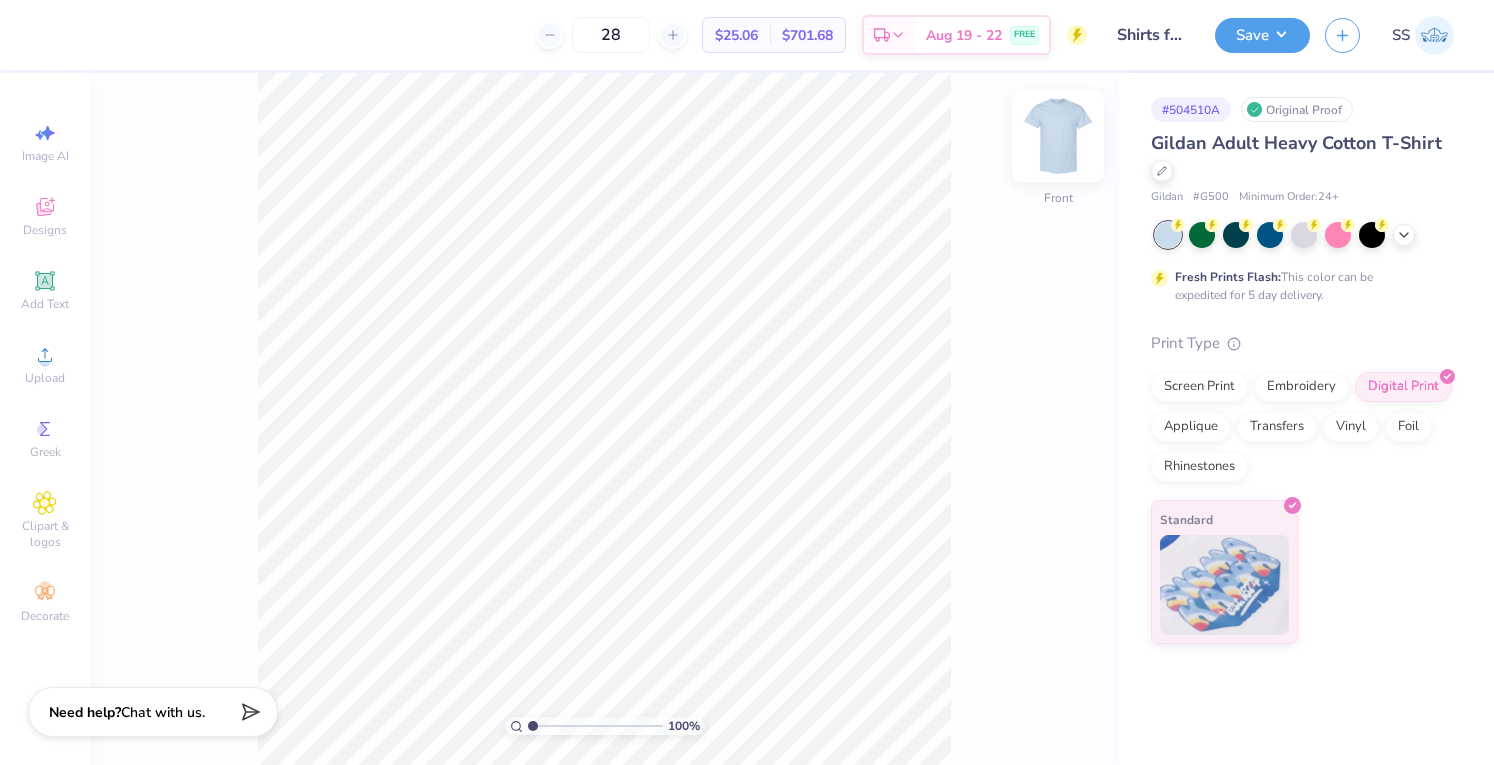 click at bounding box center [1058, 136] 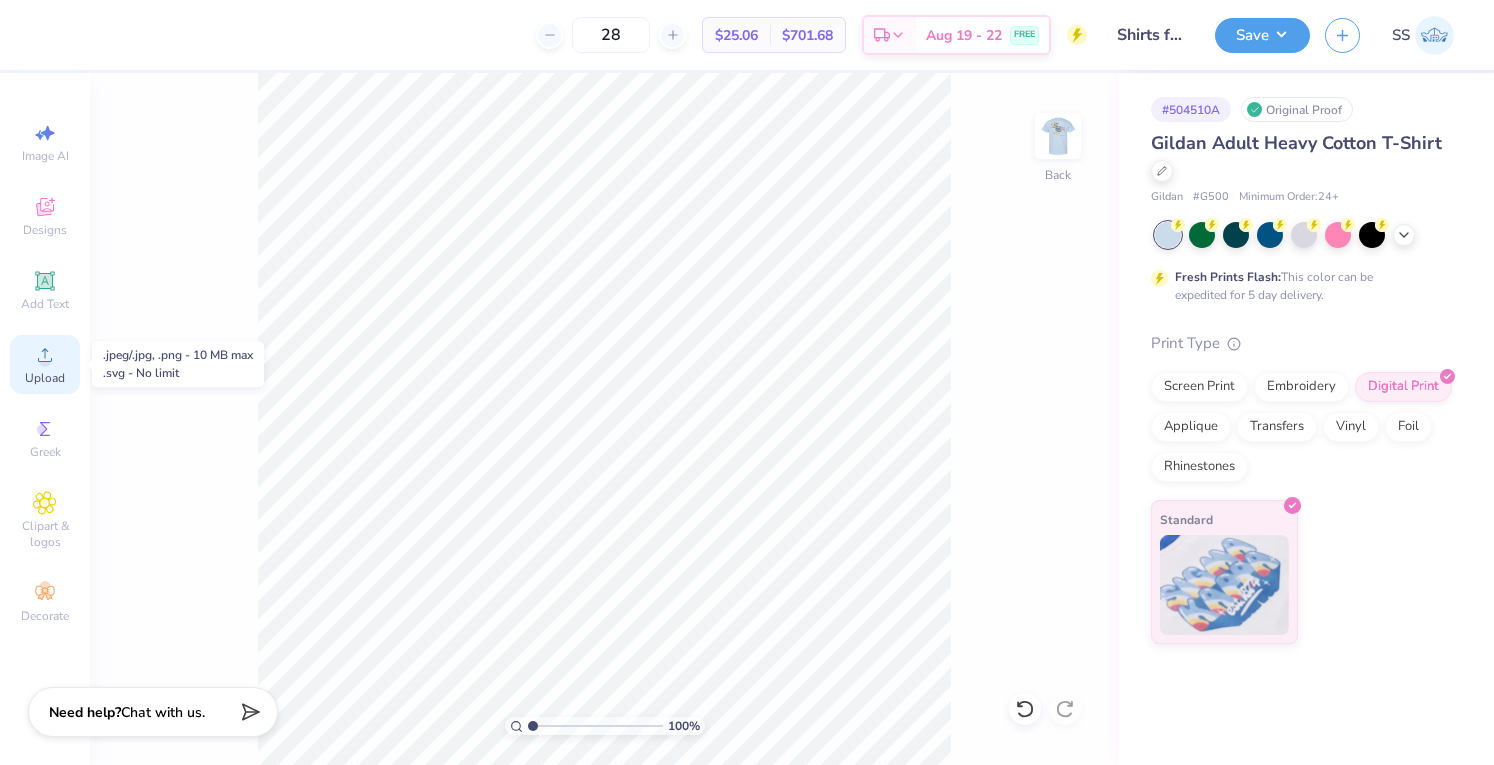 click on "Upload" at bounding box center [45, 364] 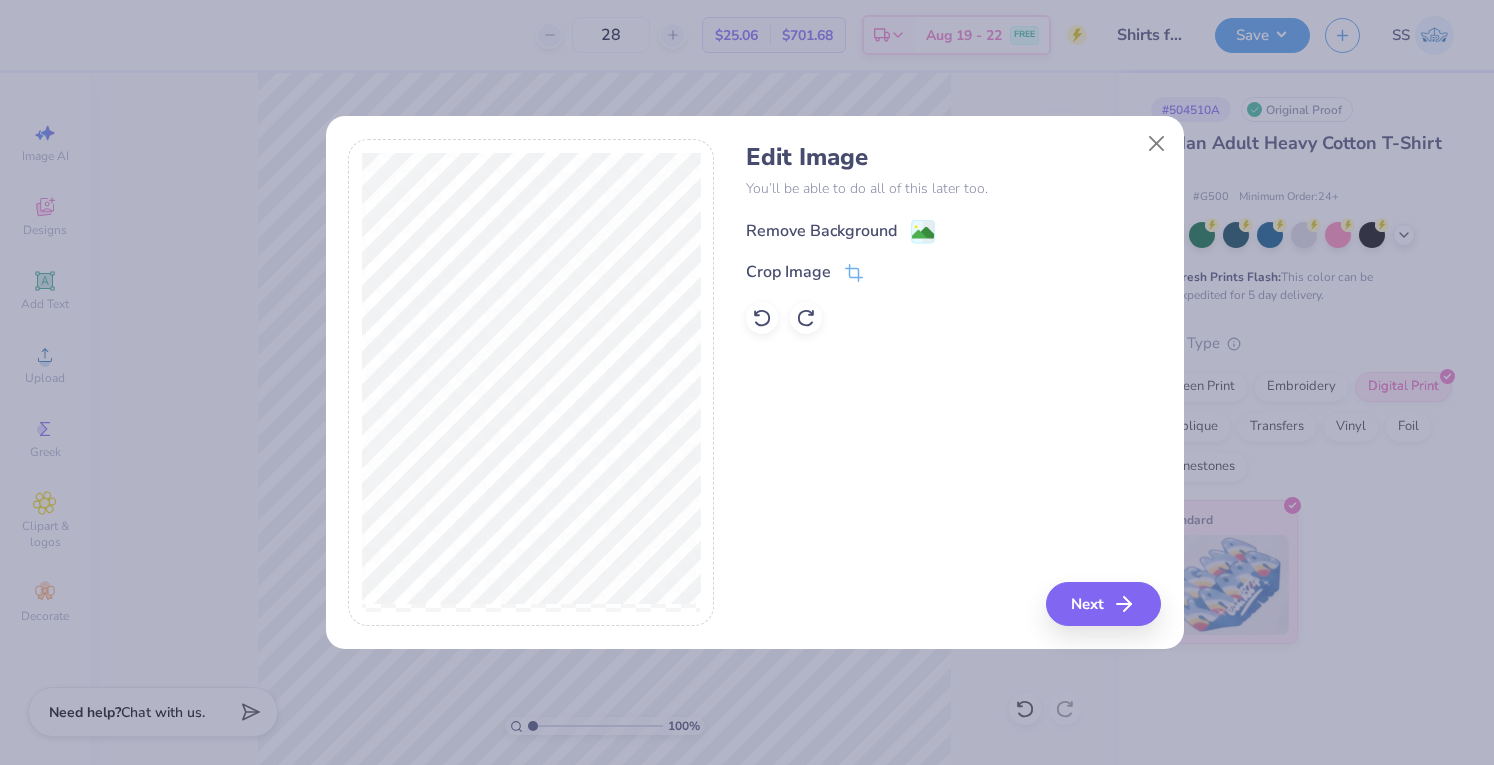 click on "Remove Background" at bounding box center (821, 231) 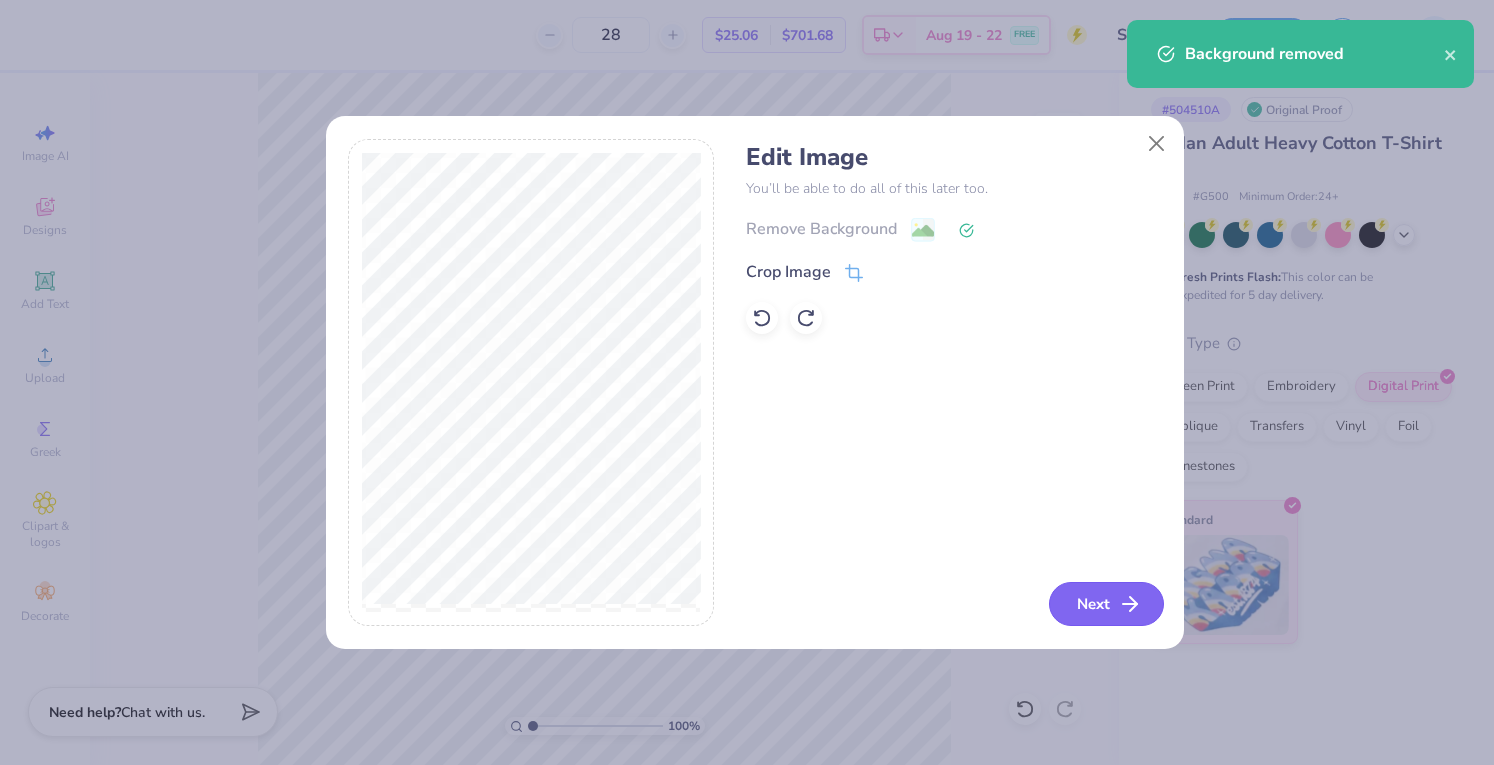 click on "Next" at bounding box center (1106, 604) 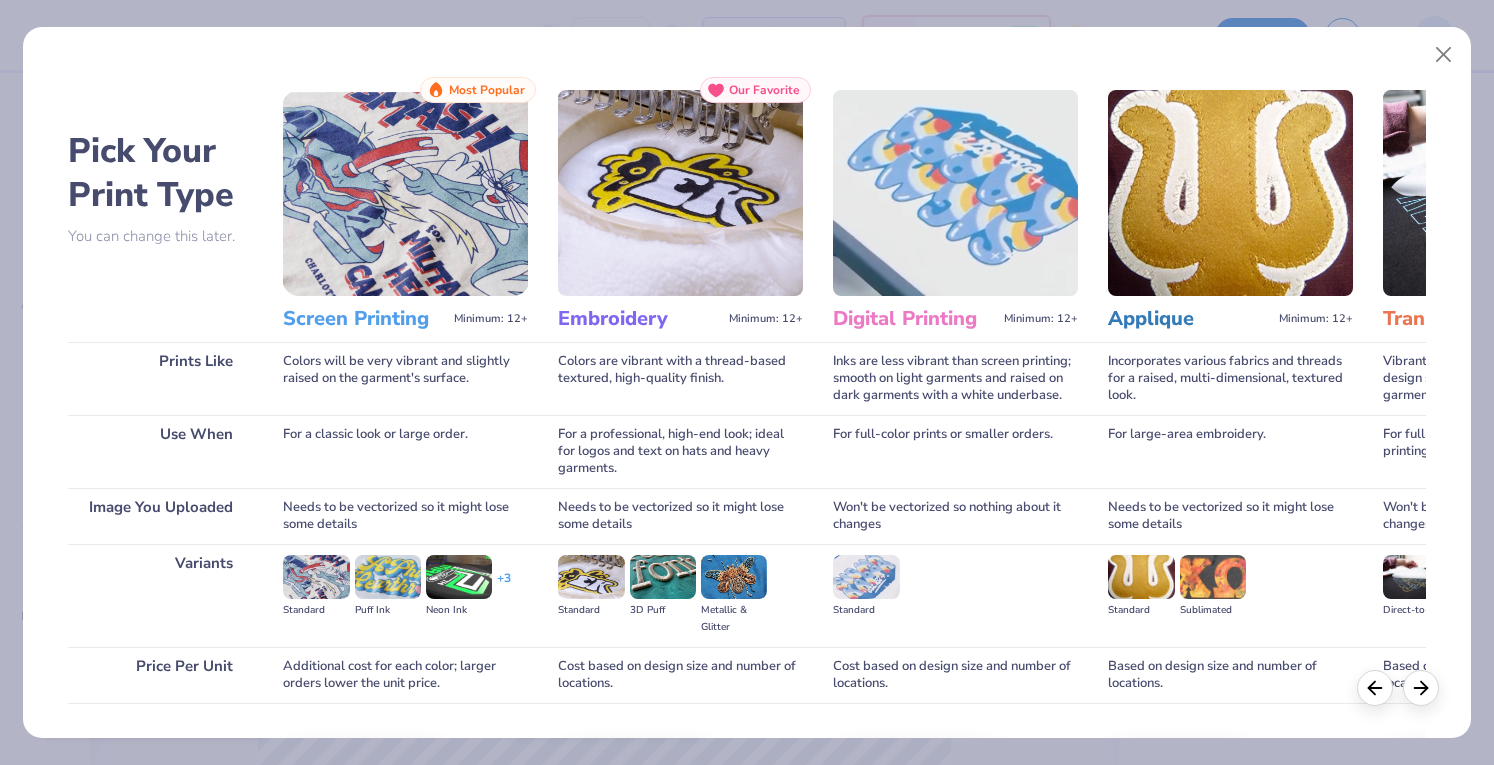 scroll, scrollTop: 131, scrollLeft: 0, axis: vertical 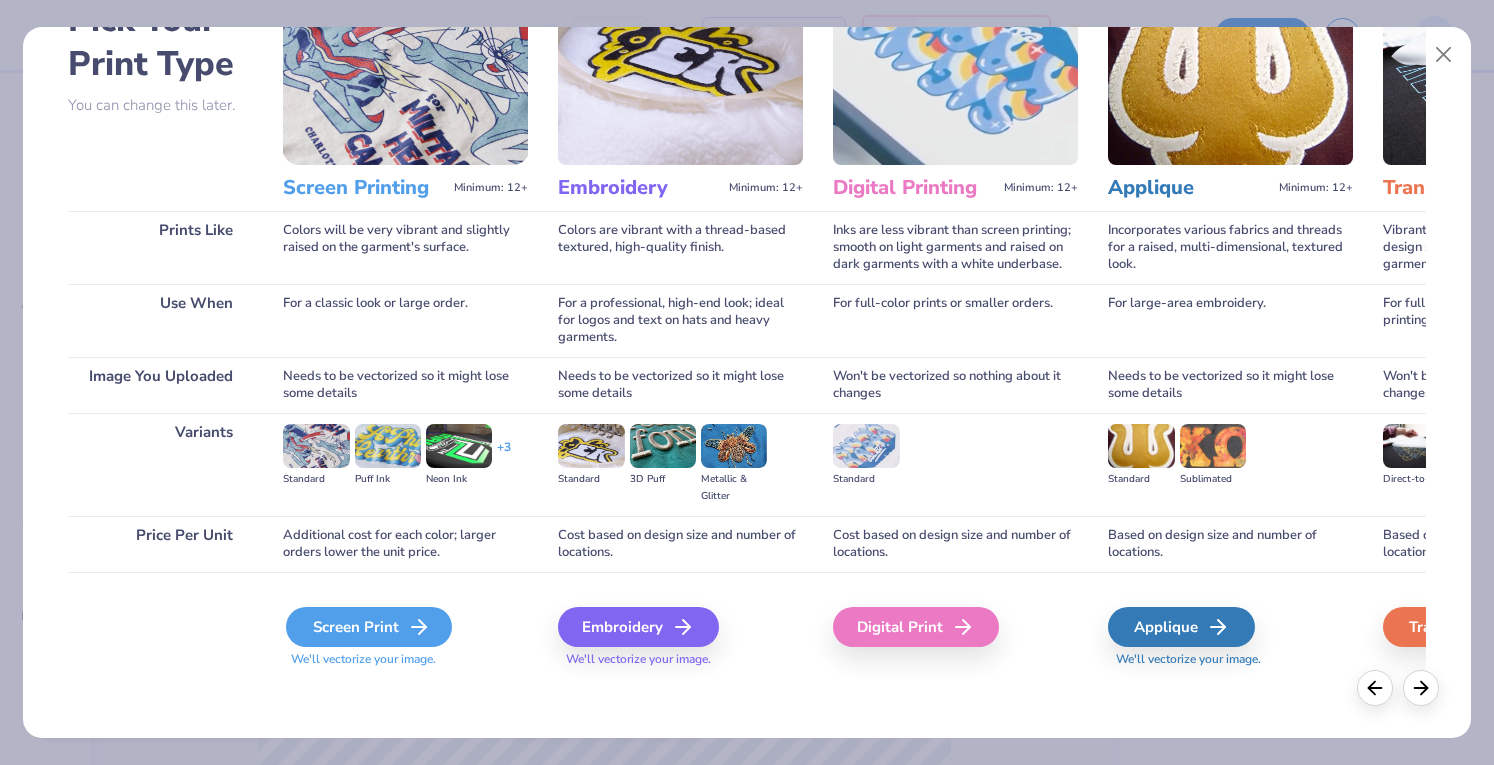 click on "Screen Print" at bounding box center (369, 627) 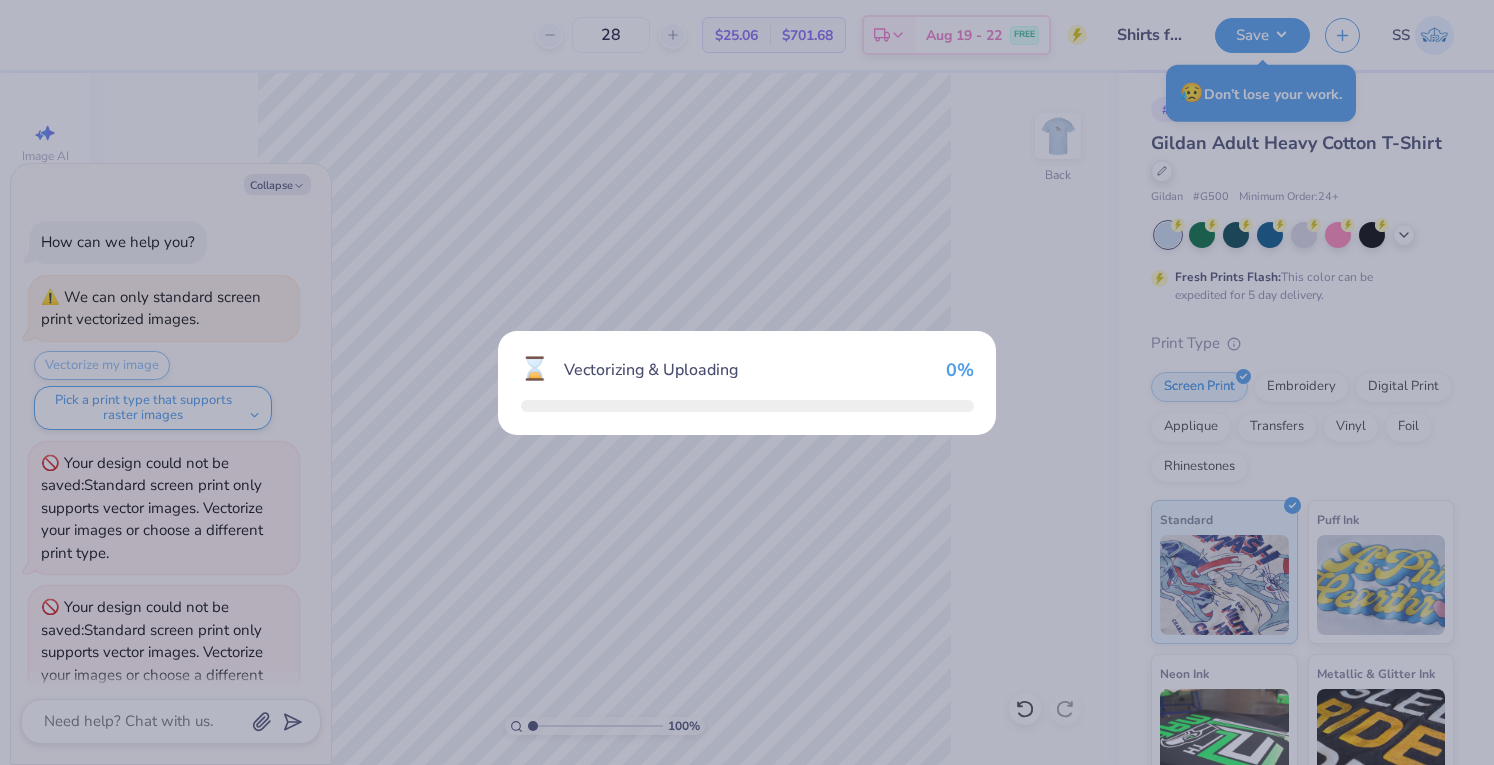 scroll, scrollTop: 497, scrollLeft: 0, axis: vertical 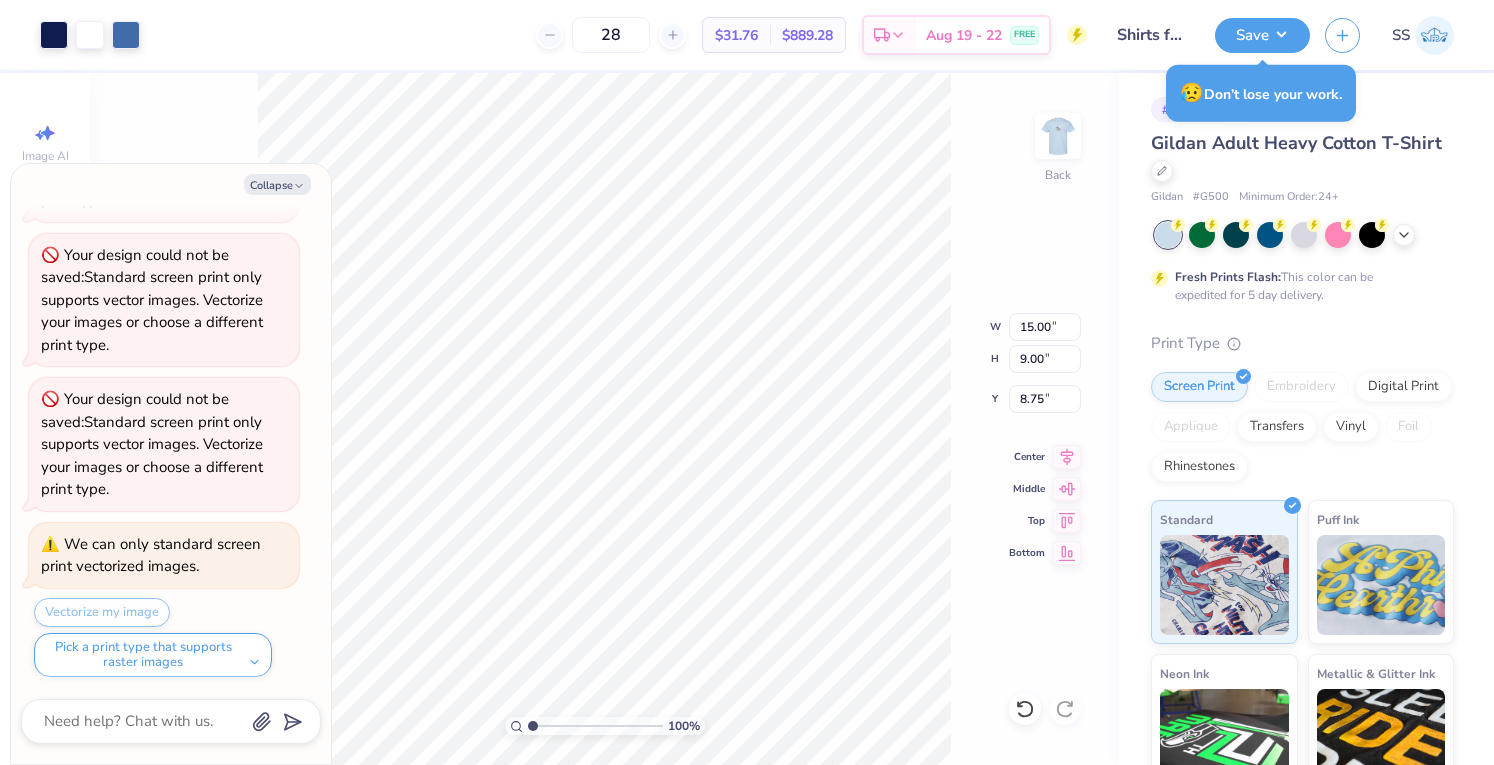 type on "x" 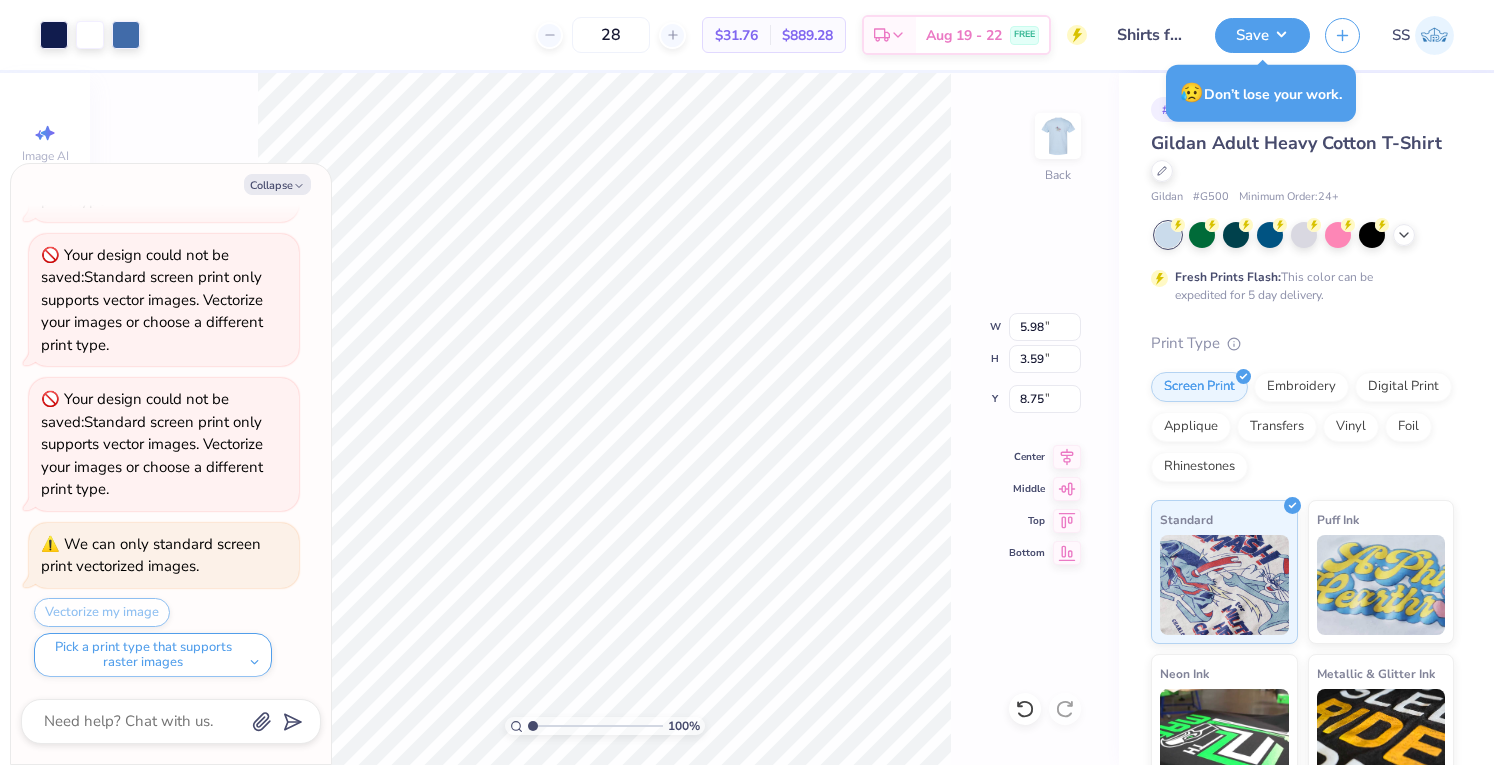 type on "x" 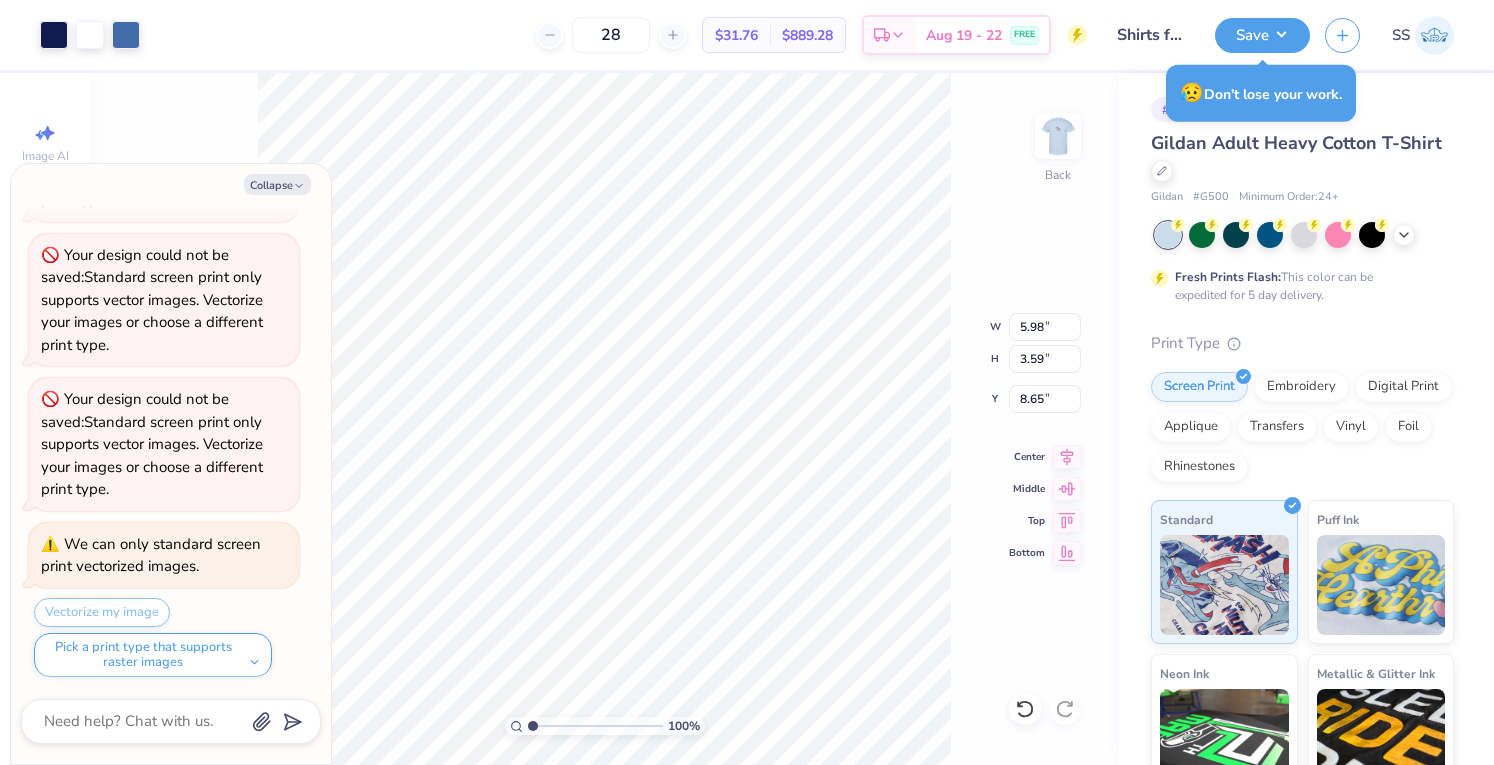 type on "x" 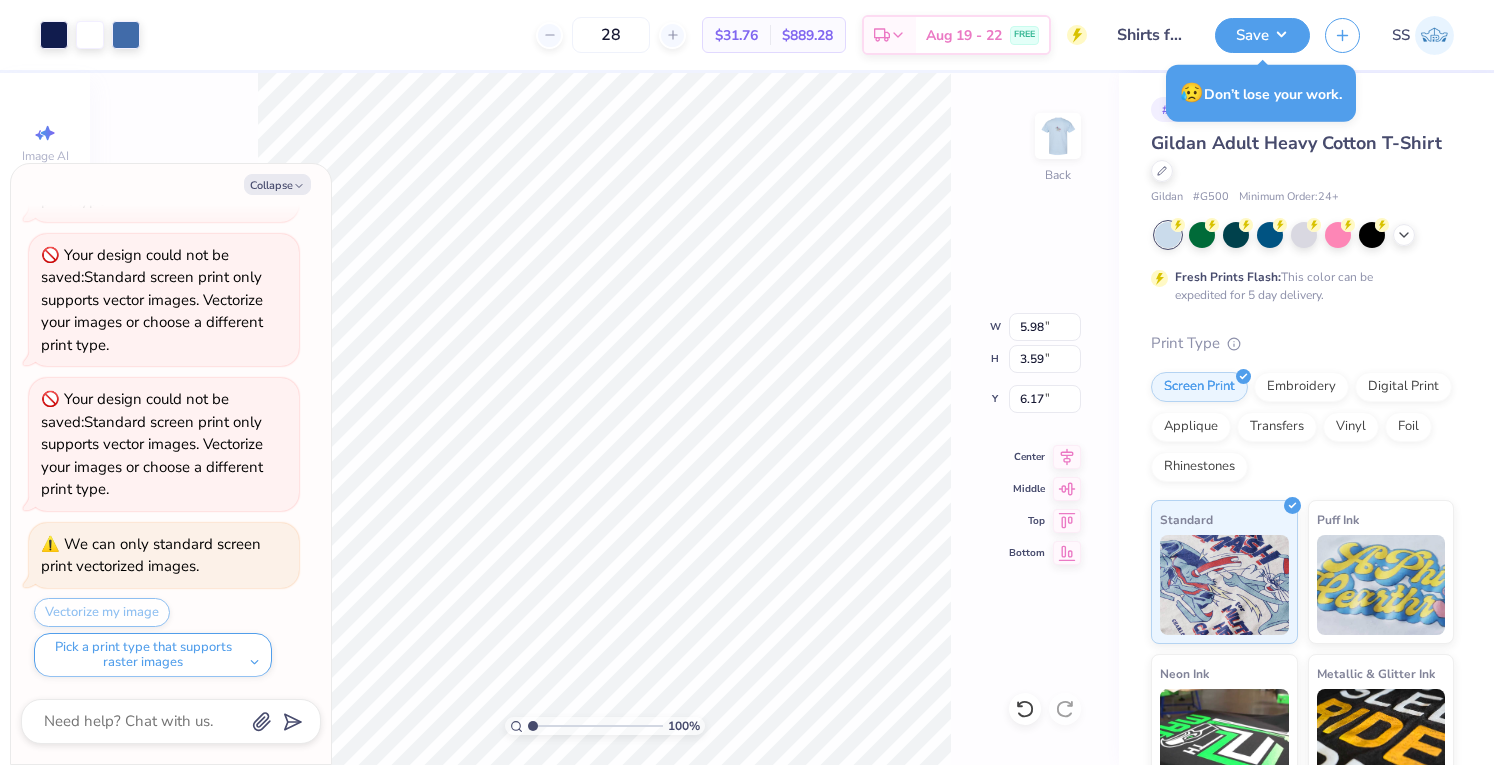 type on "x" 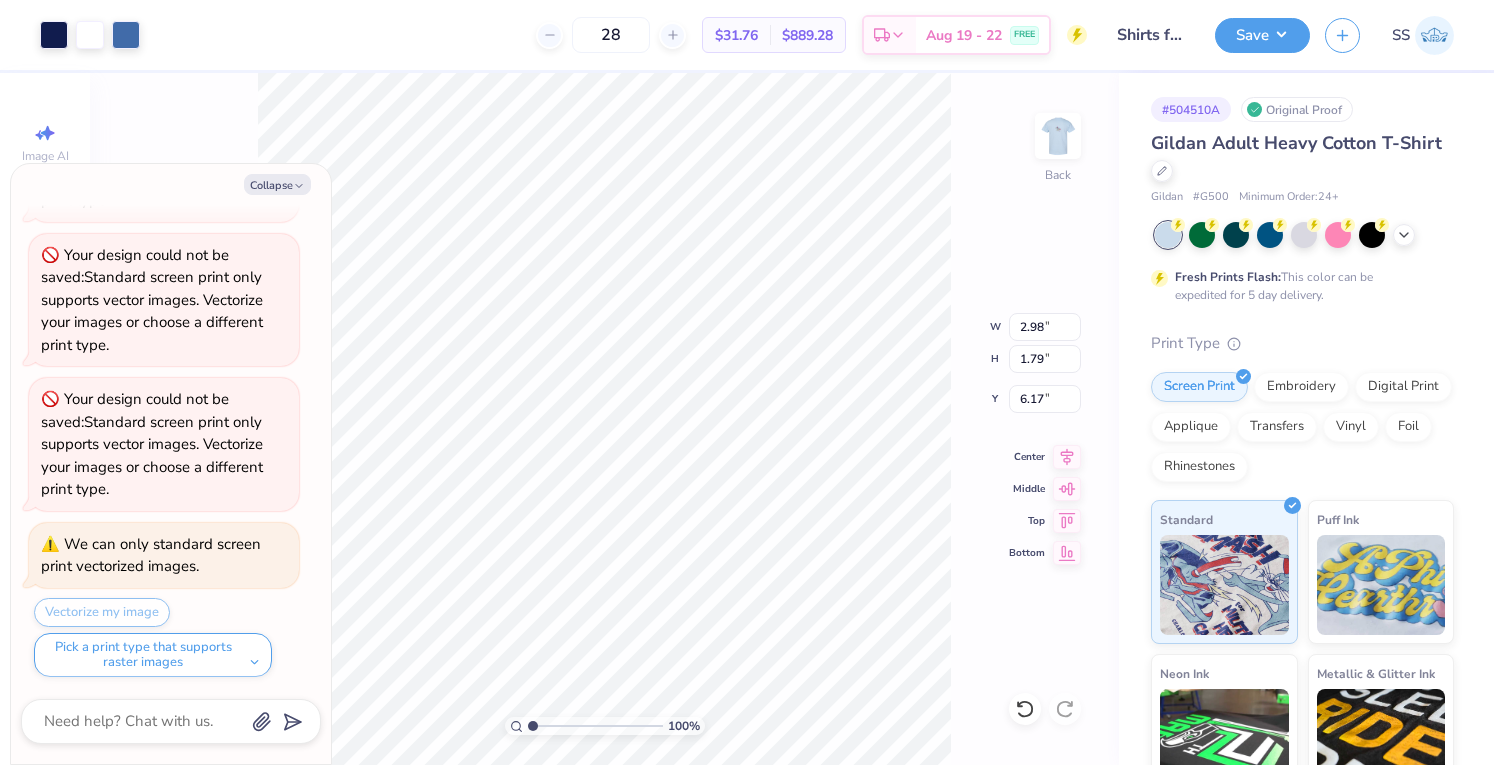 type on "x" 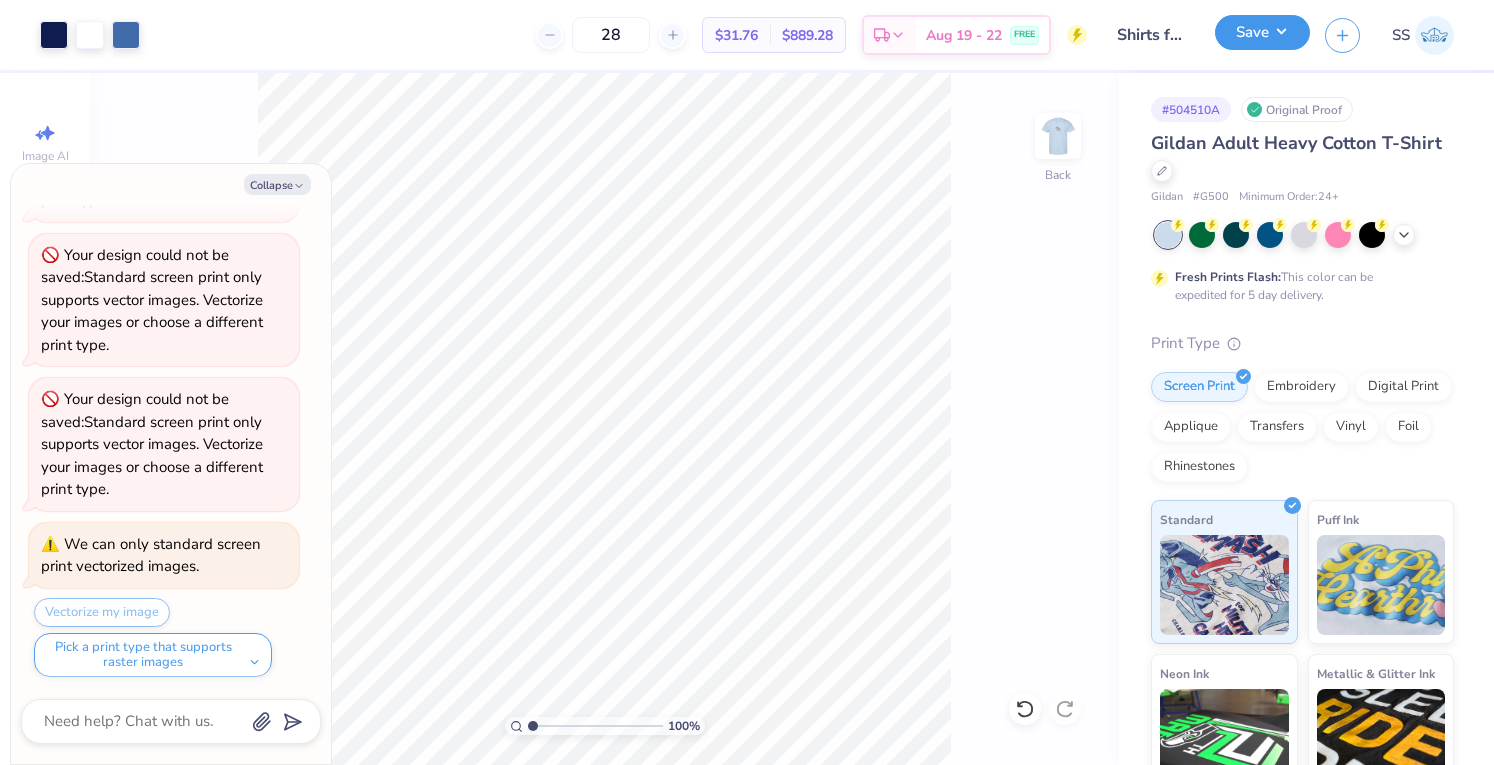 click on "Save" at bounding box center (1262, 32) 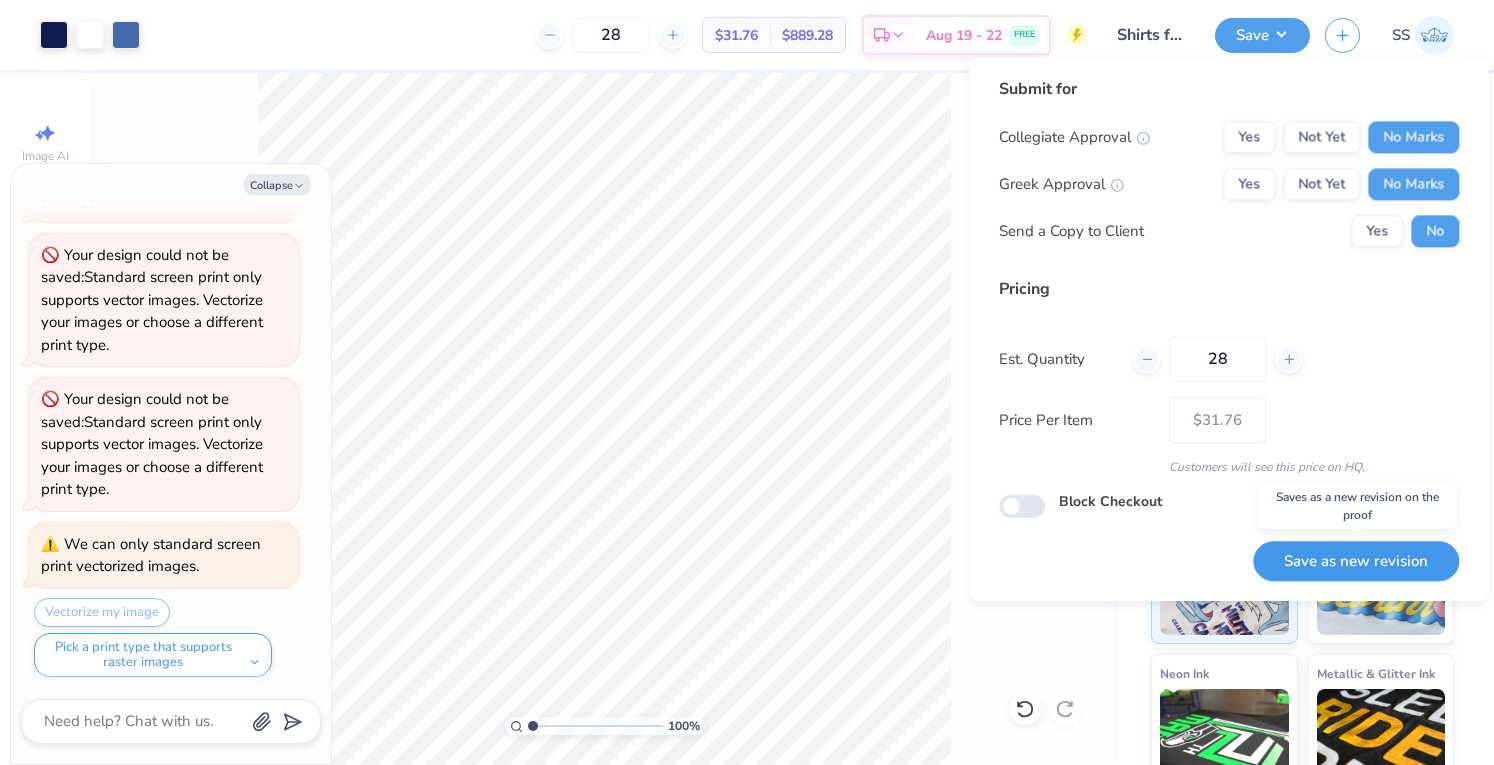 click on "Save as new revision" at bounding box center [1356, 561] 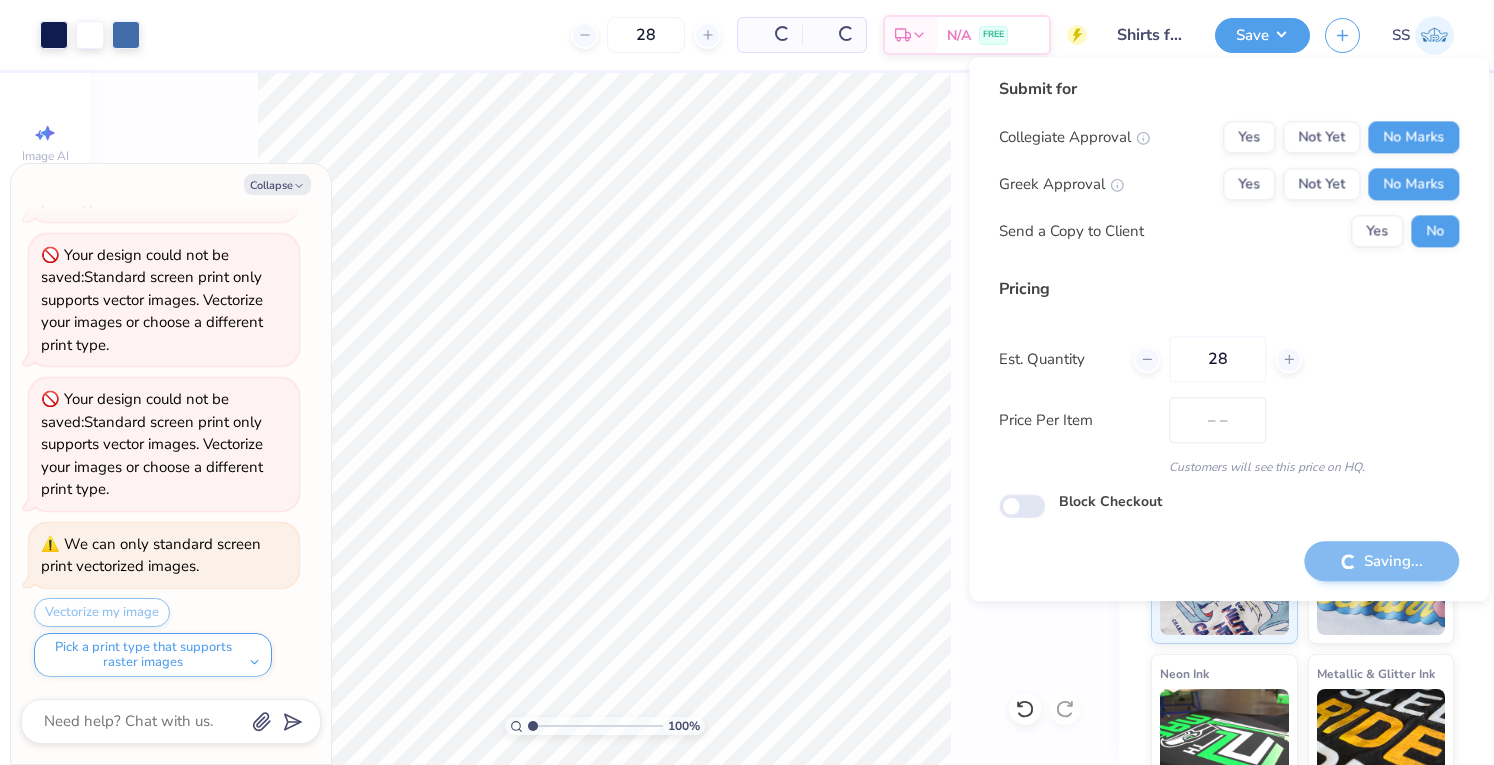 type on "$31.76" 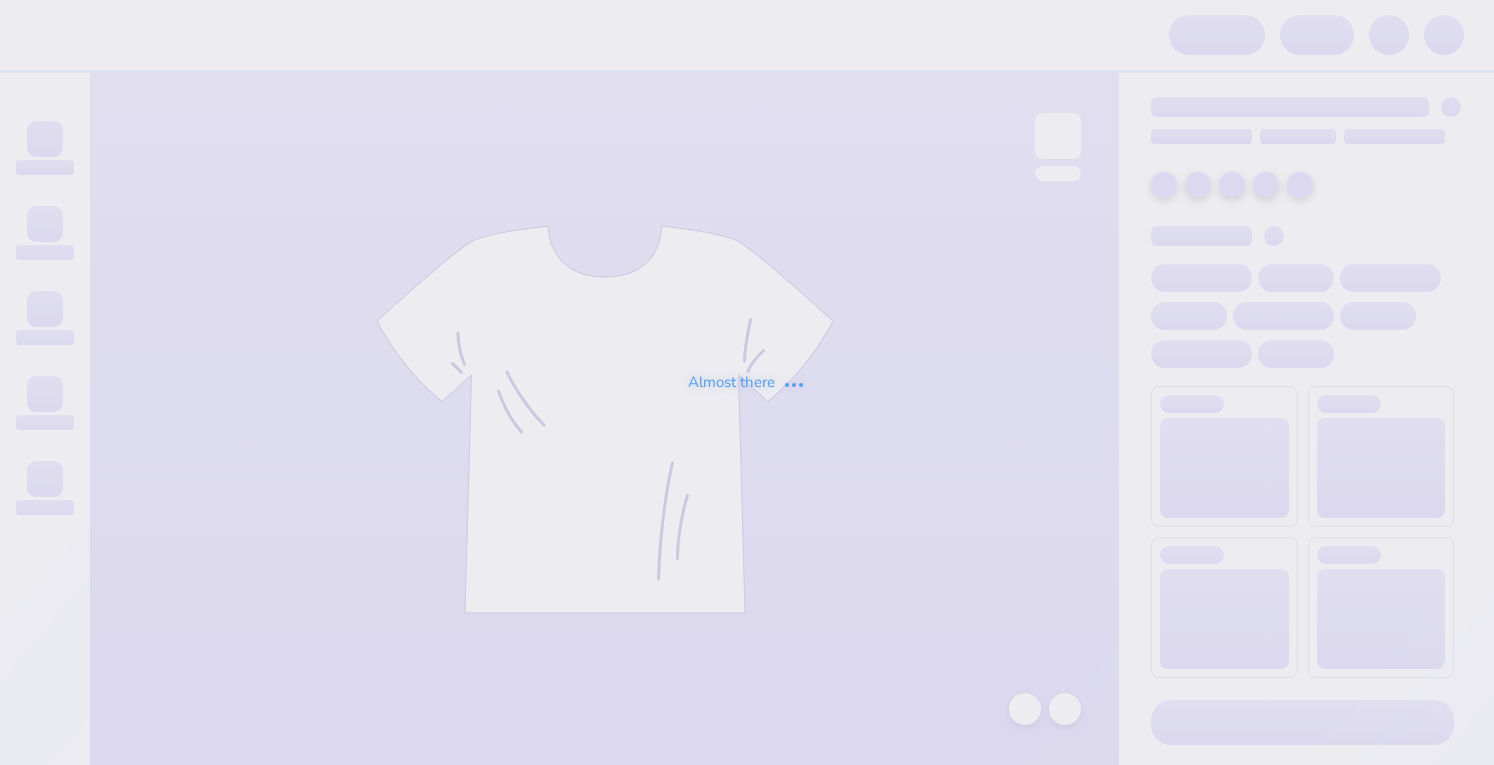 scroll, scrollTop: 0, scrollLeft: 0, axis: both 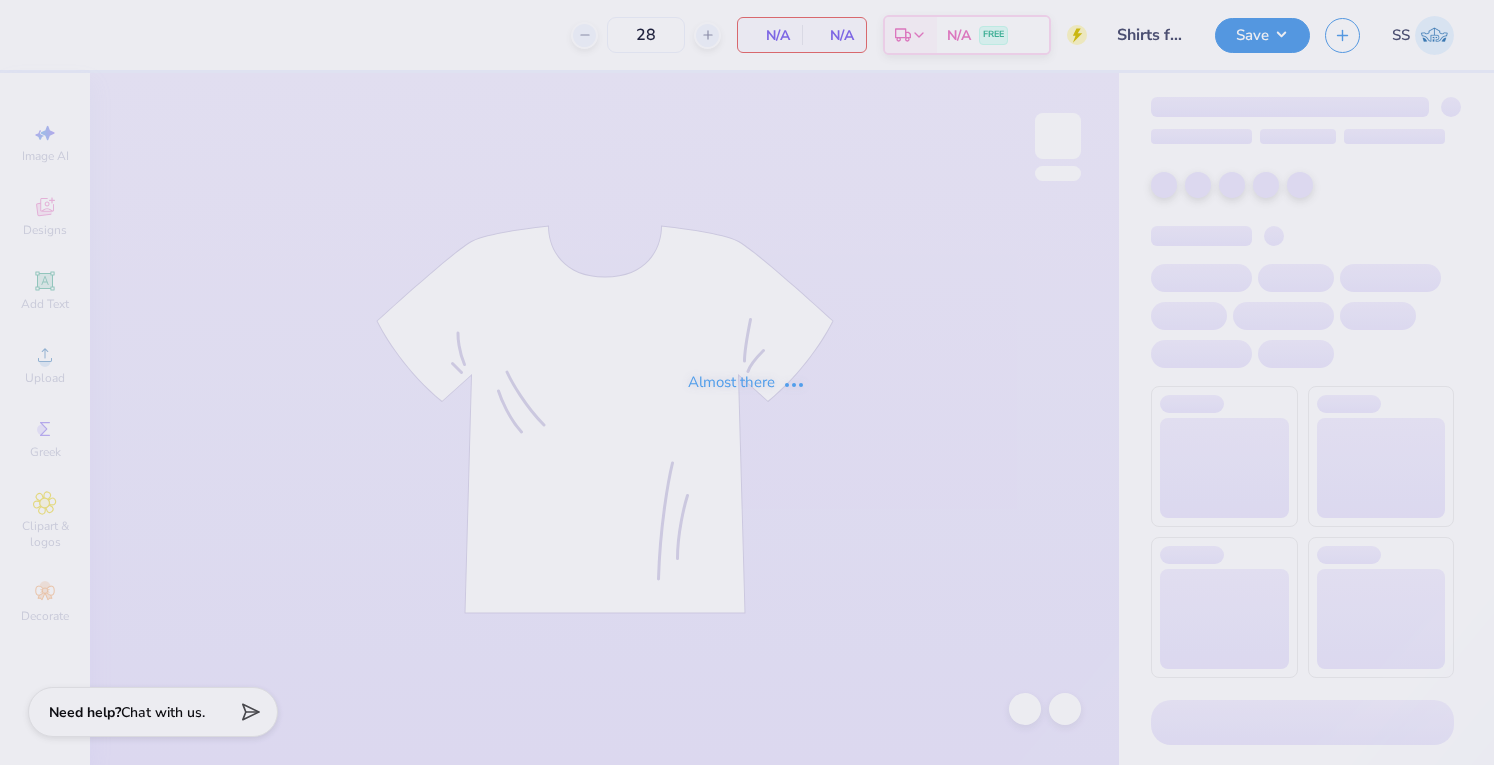 click on "Almost there" at bounding box center (747, 382) 